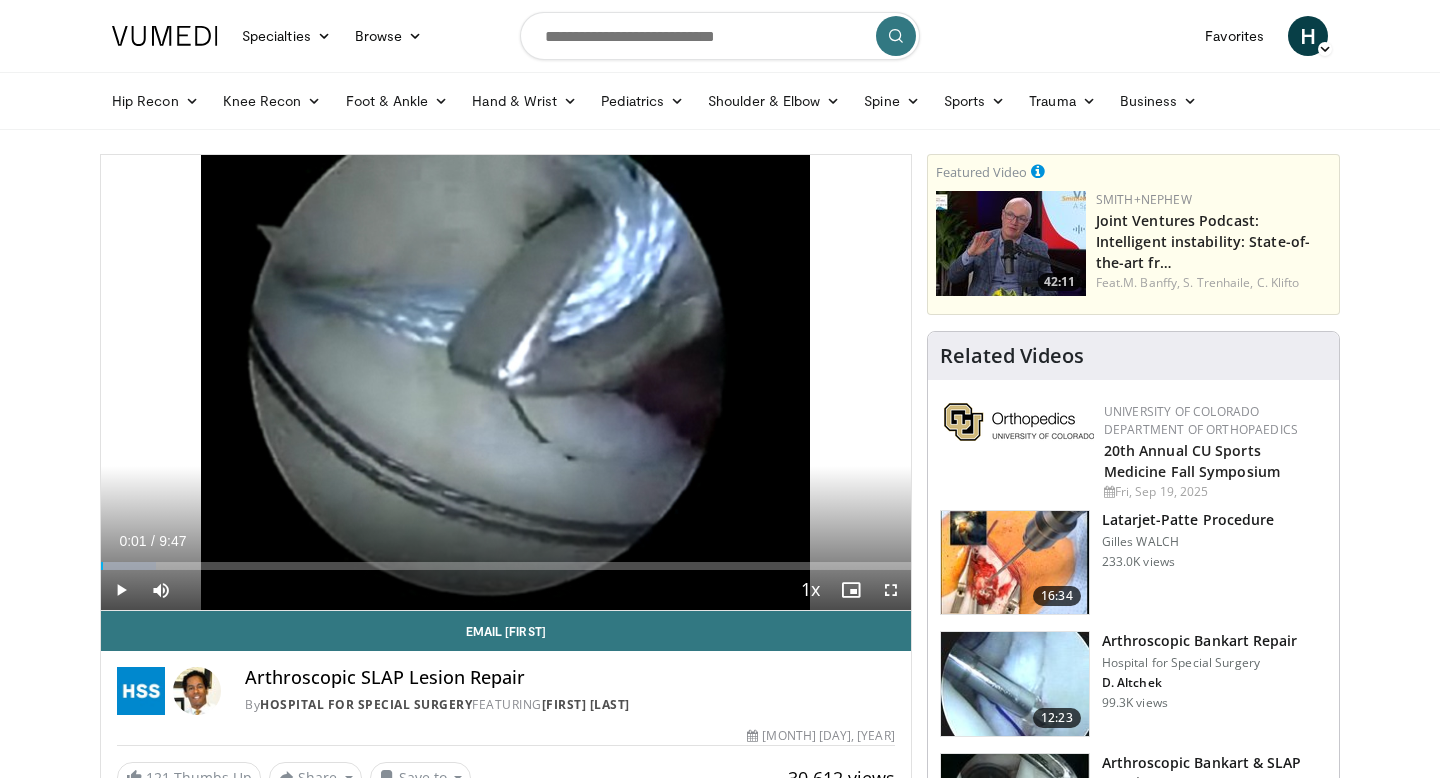 scroll, scrollTop: 0, scrollLeft: 0, axis: both 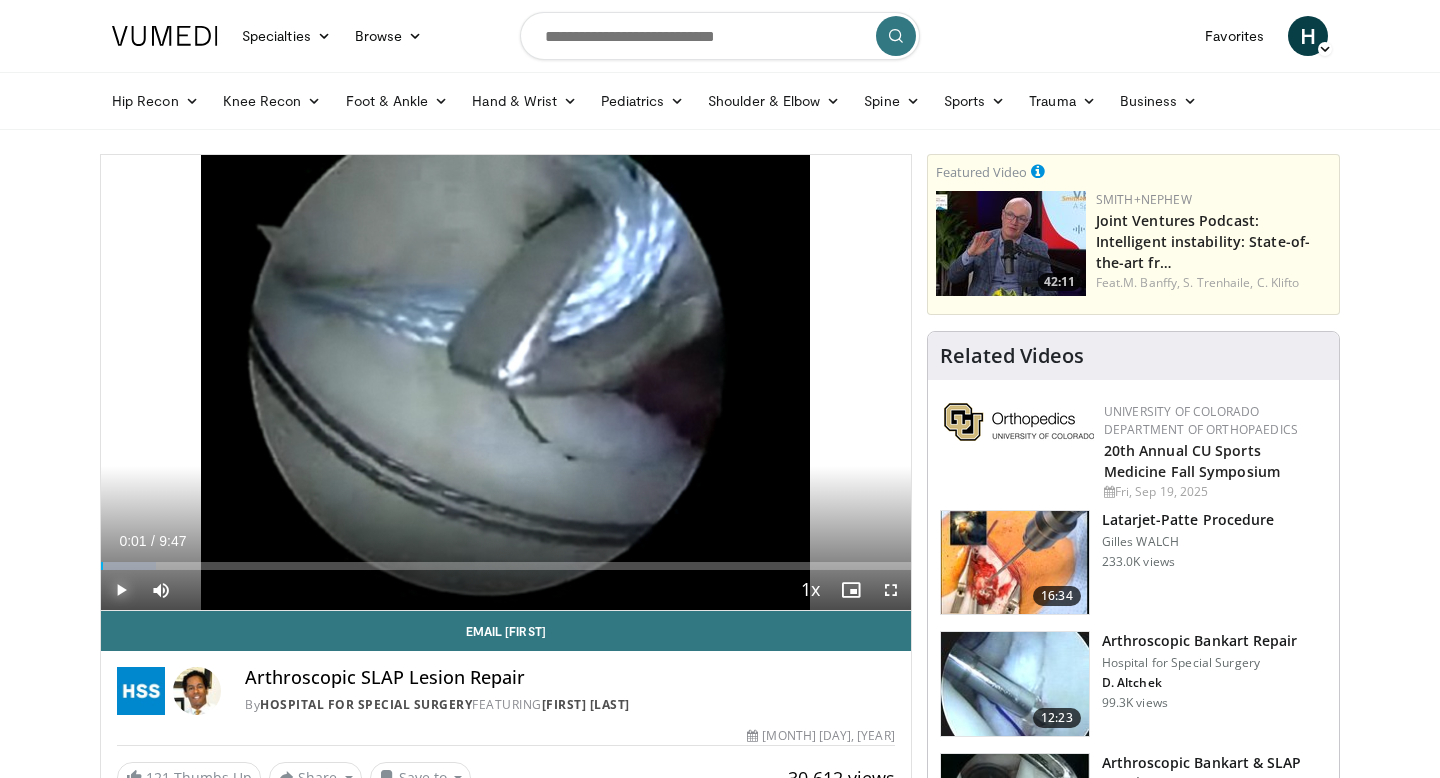 click at bounding box center (121, 590) 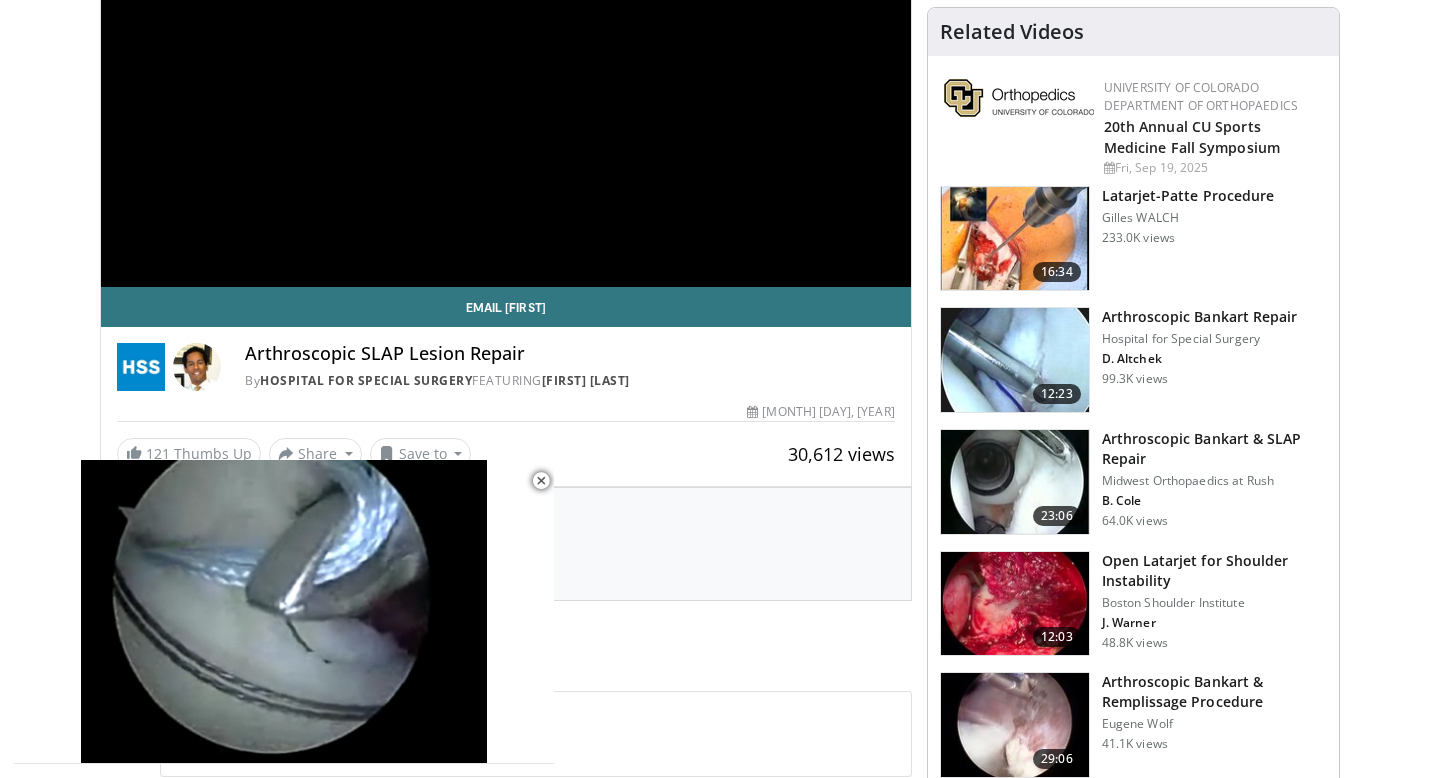 scroll, scrollTop: 325, scrollLeft: 0, axis: vertical 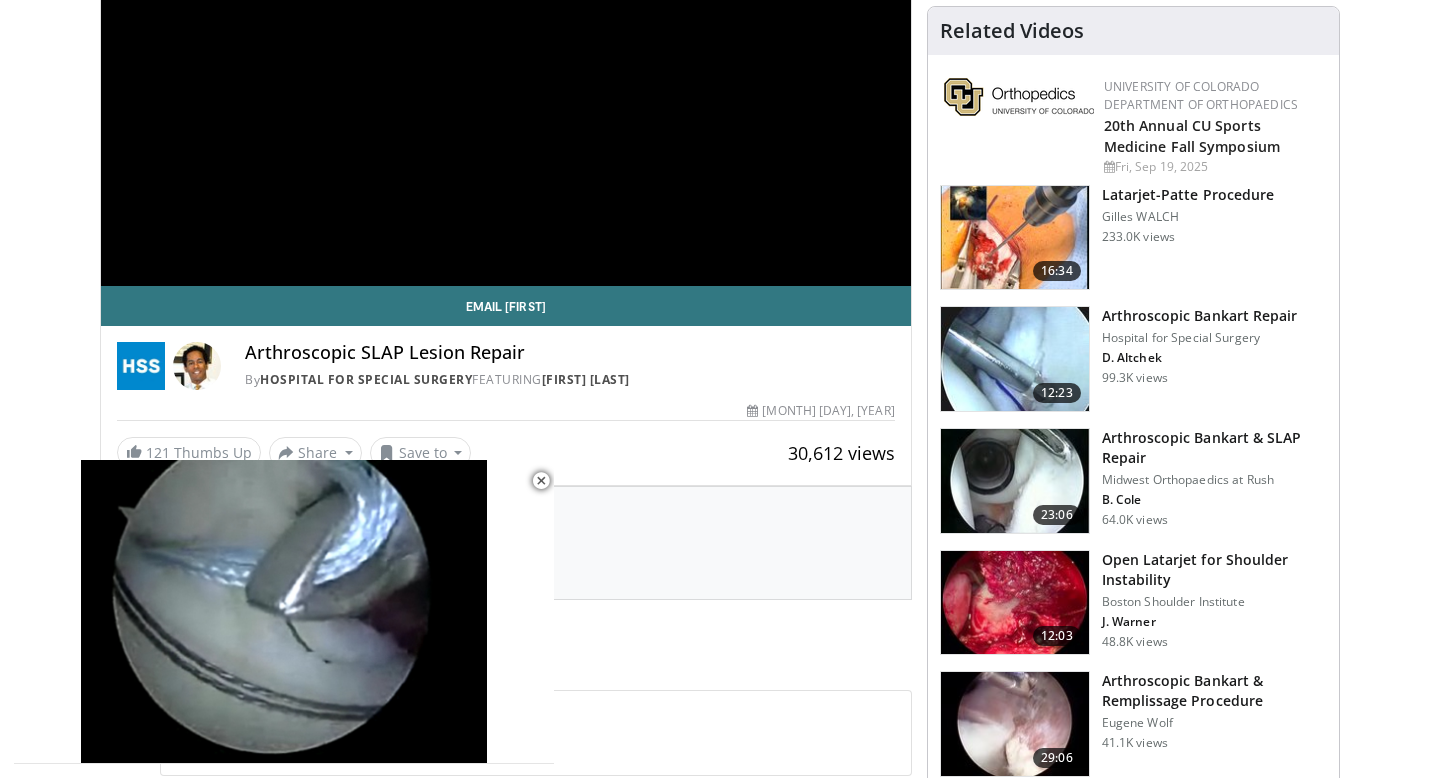 click at bounding box center (1015, 481) 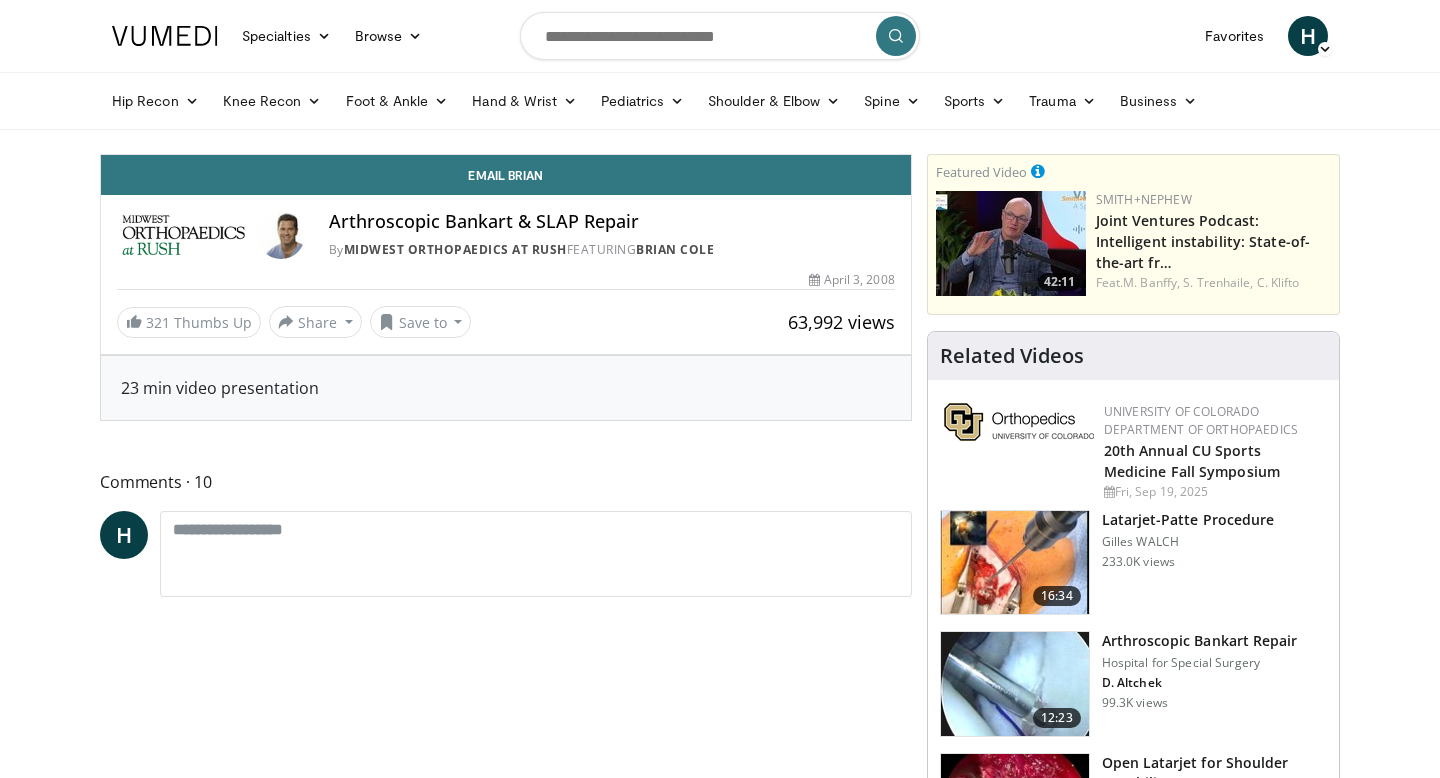 scroll, scrollTop: 0, scrollLeft: 0, axis: both 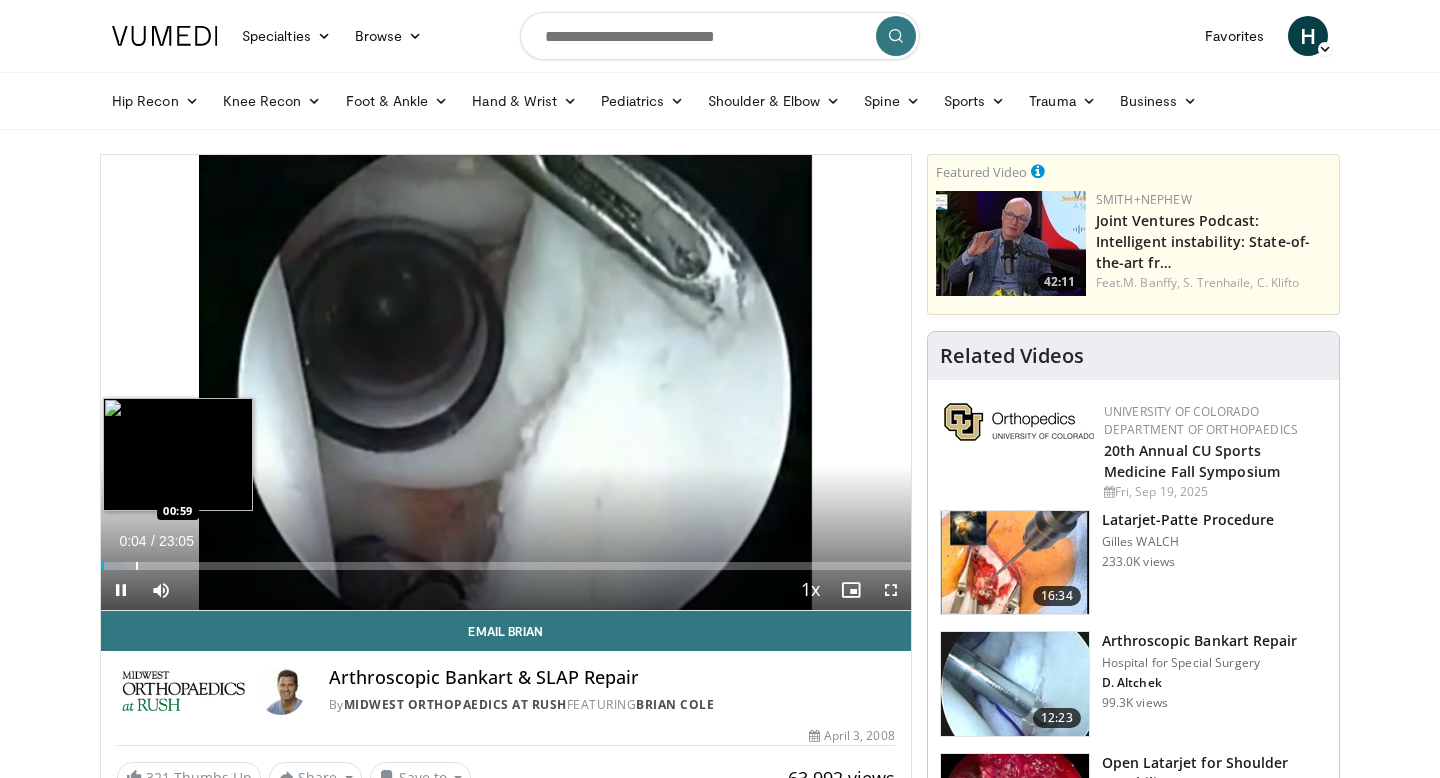 click at bounding box center [137, 566] 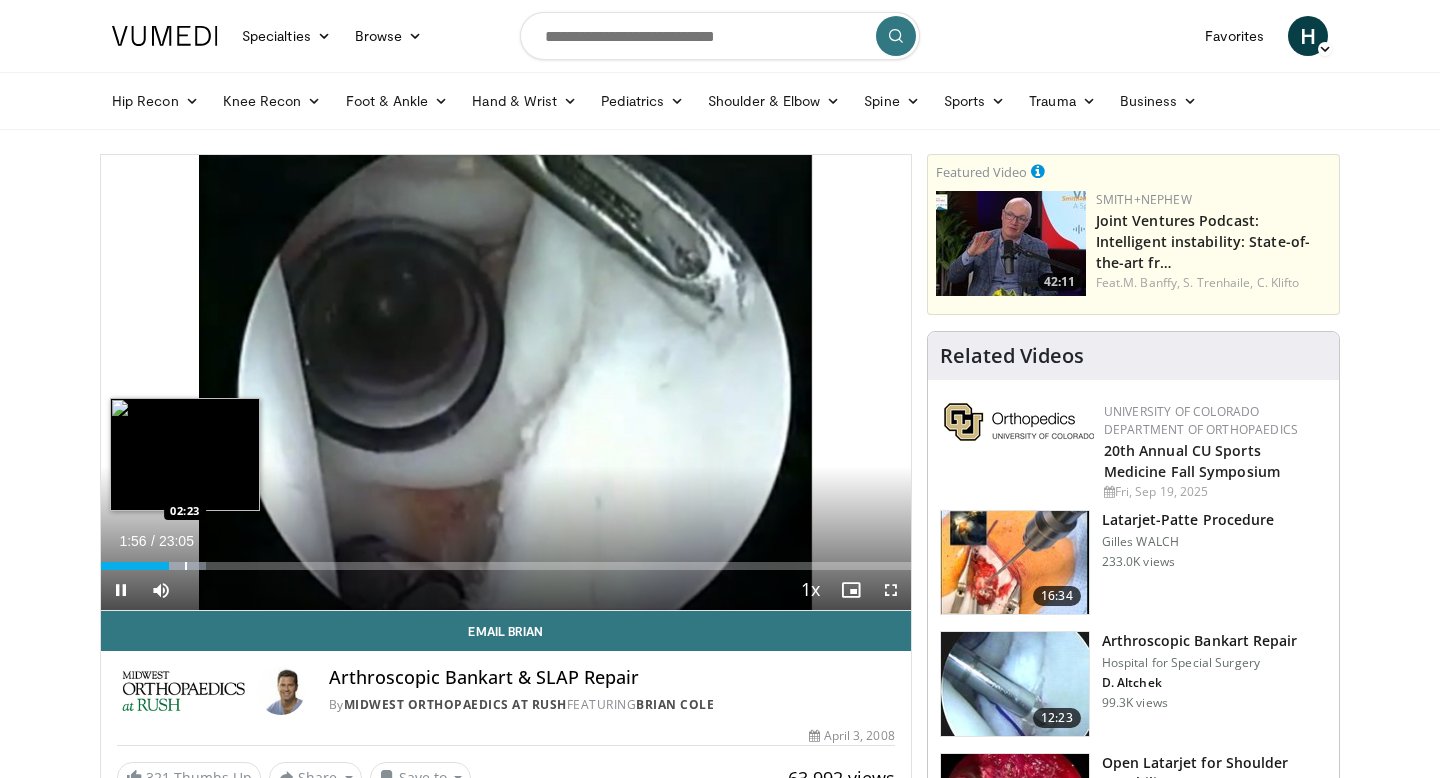 click at bounding box center [186, 566] 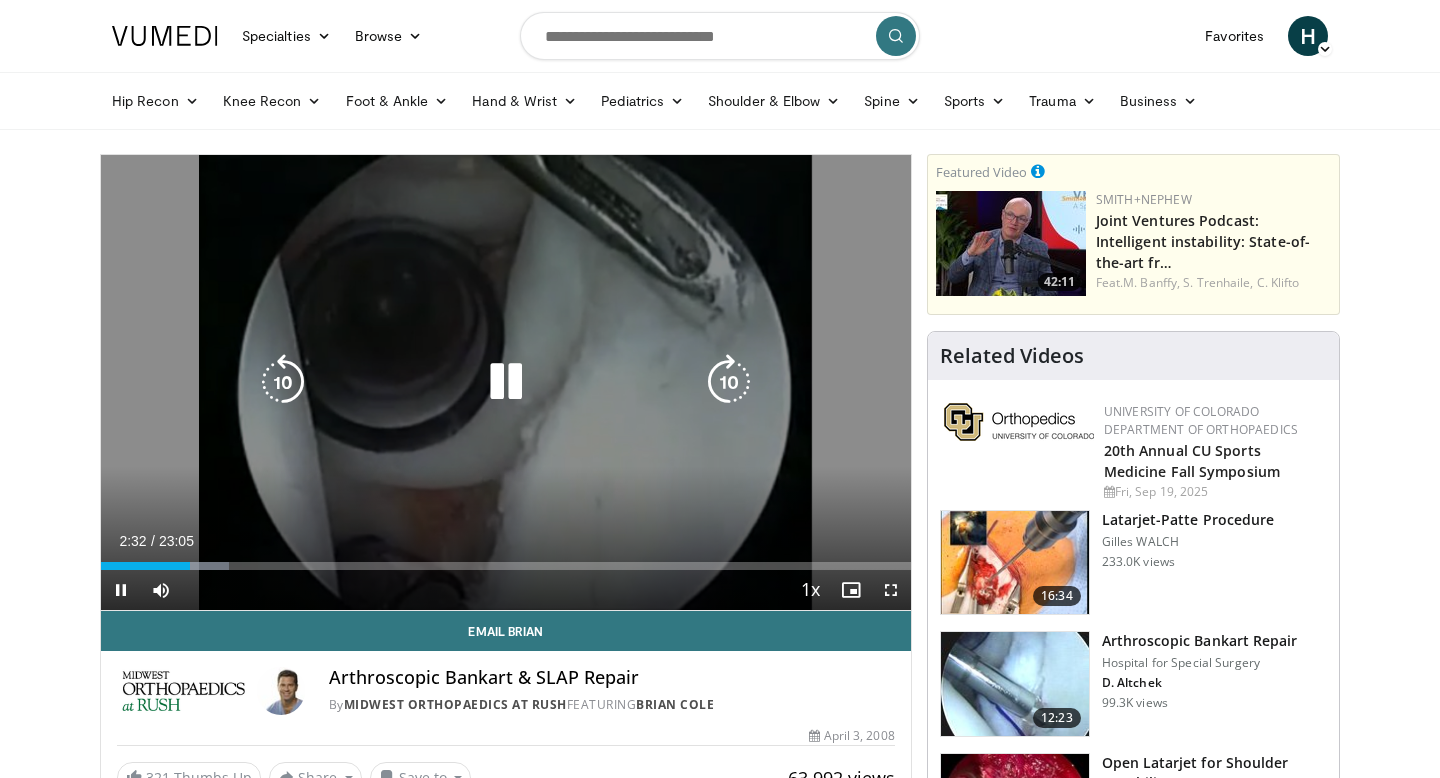 click at bounding box center [283, 382] 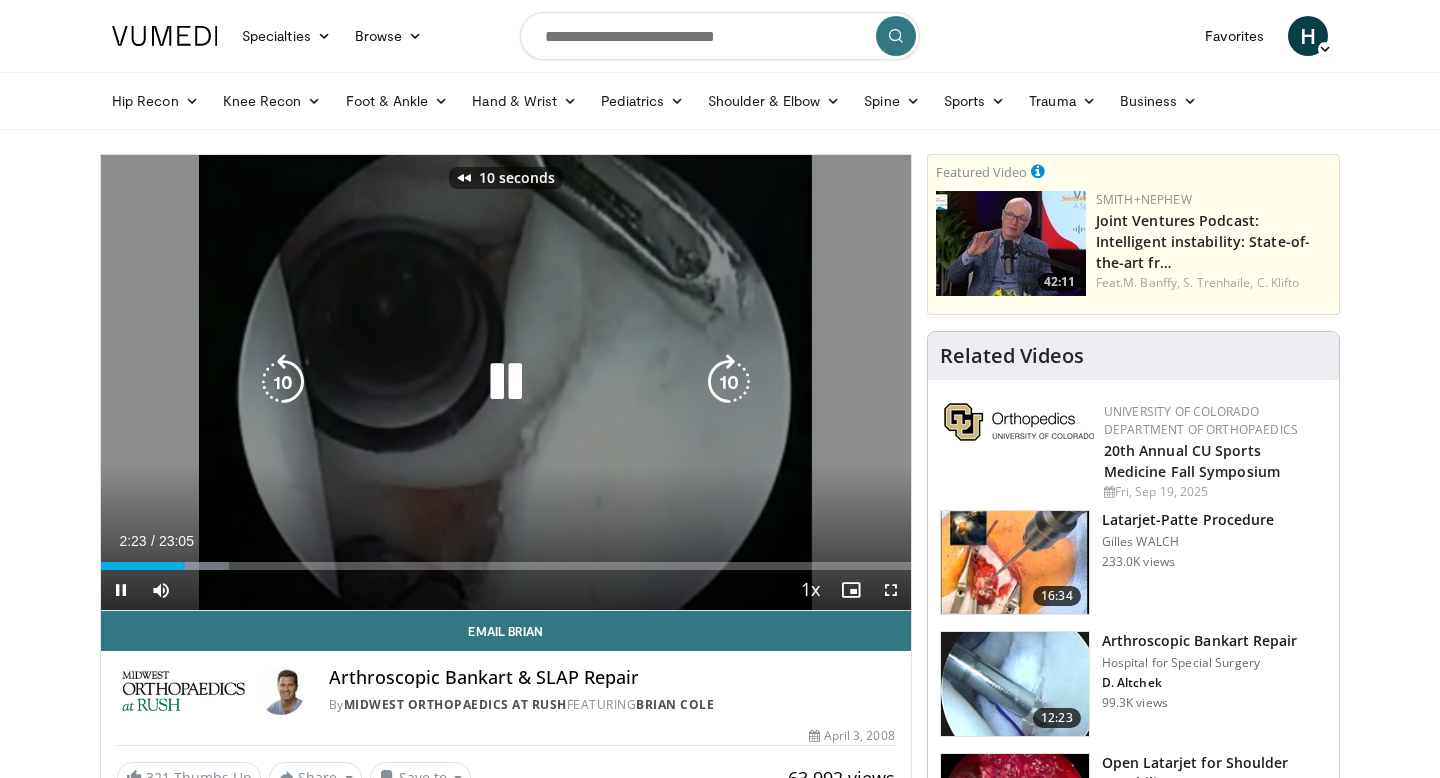 click at bounding box center [283, 382] 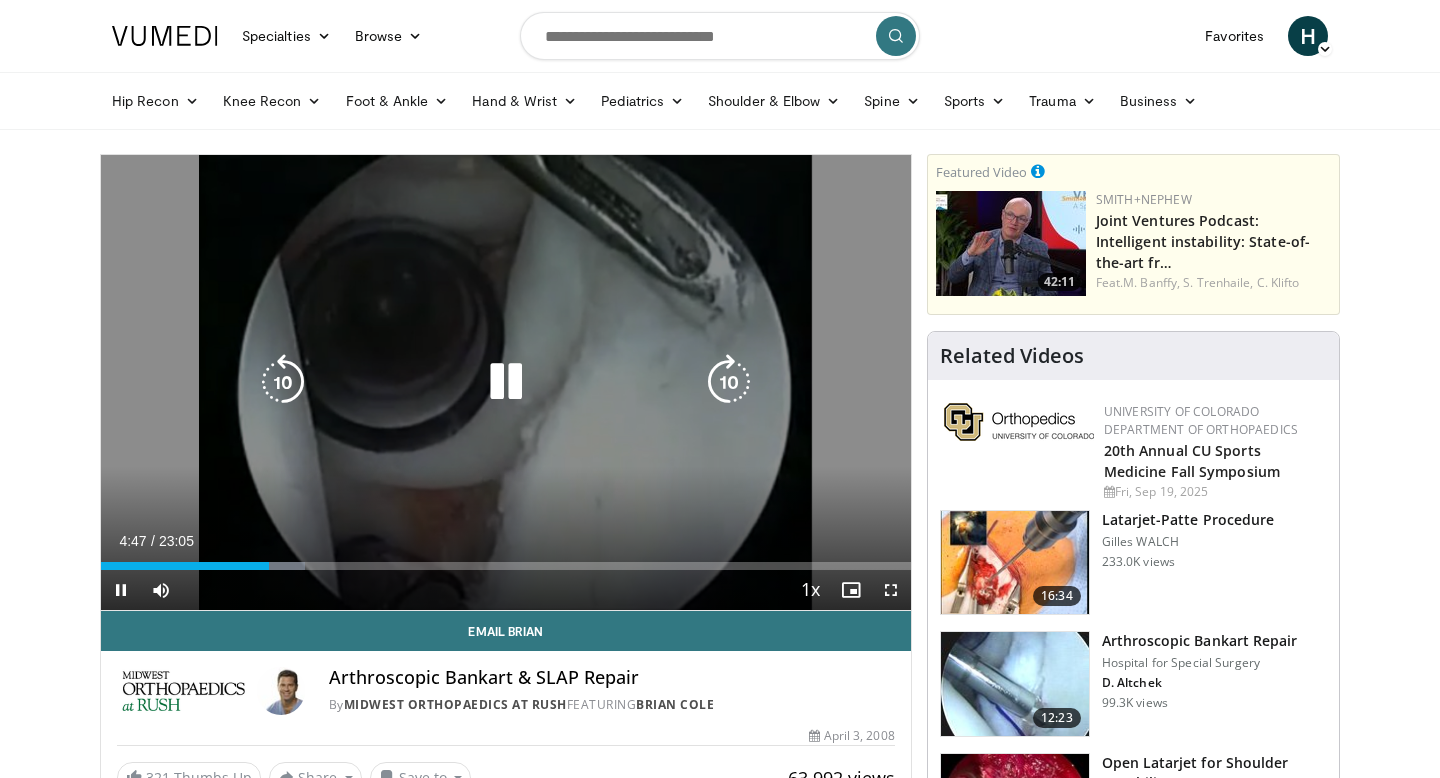 click at bounding box center [506, 382] 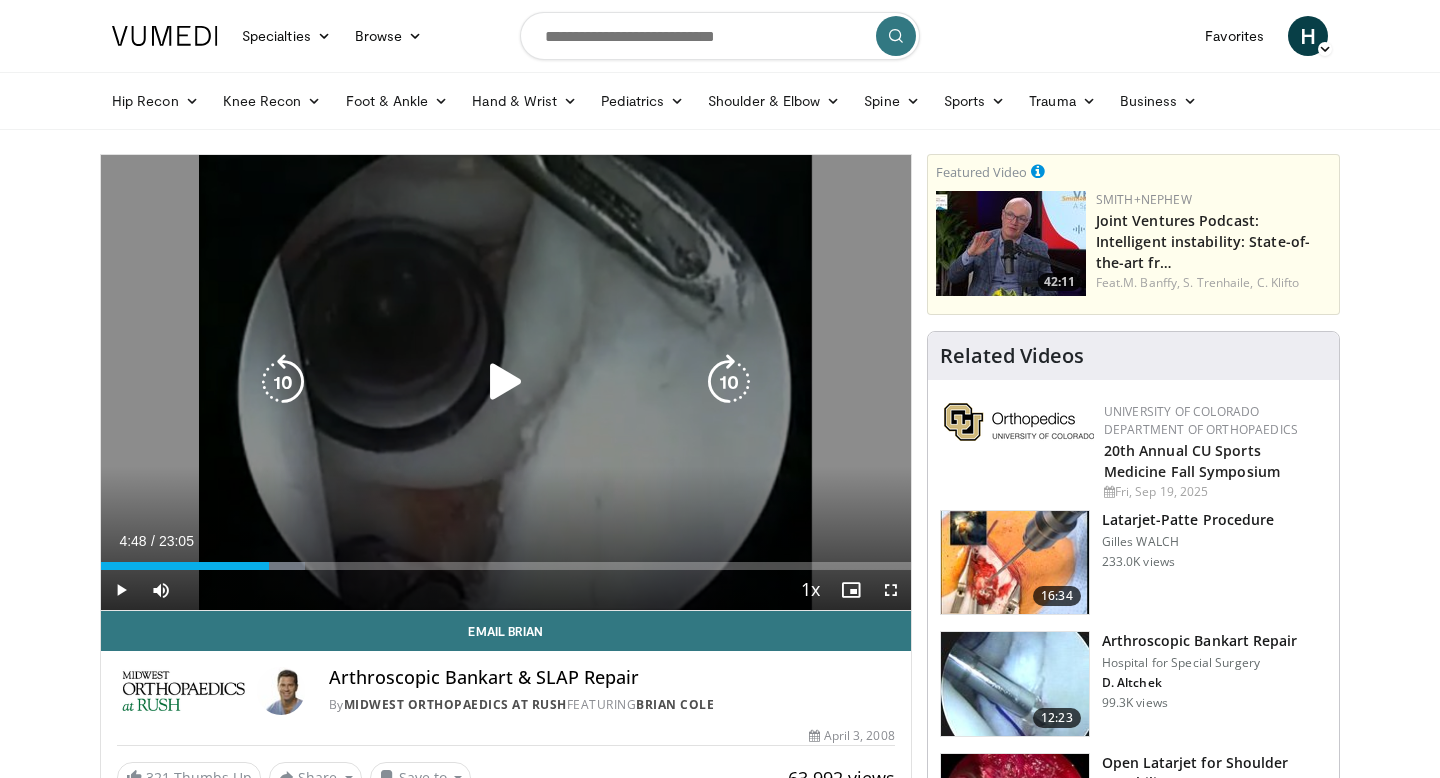 click at bounding box center [506, 382] 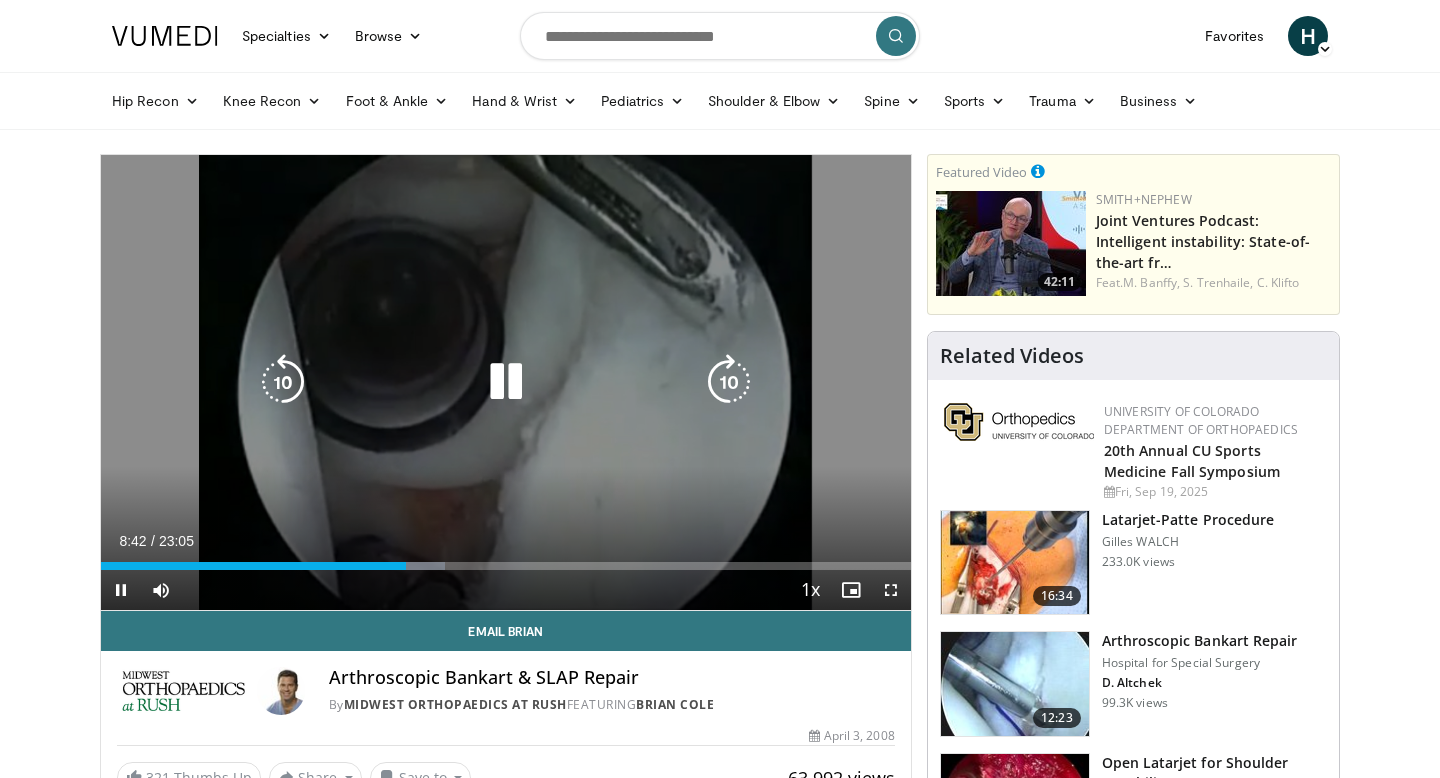 click at bounding box center (506, 382) 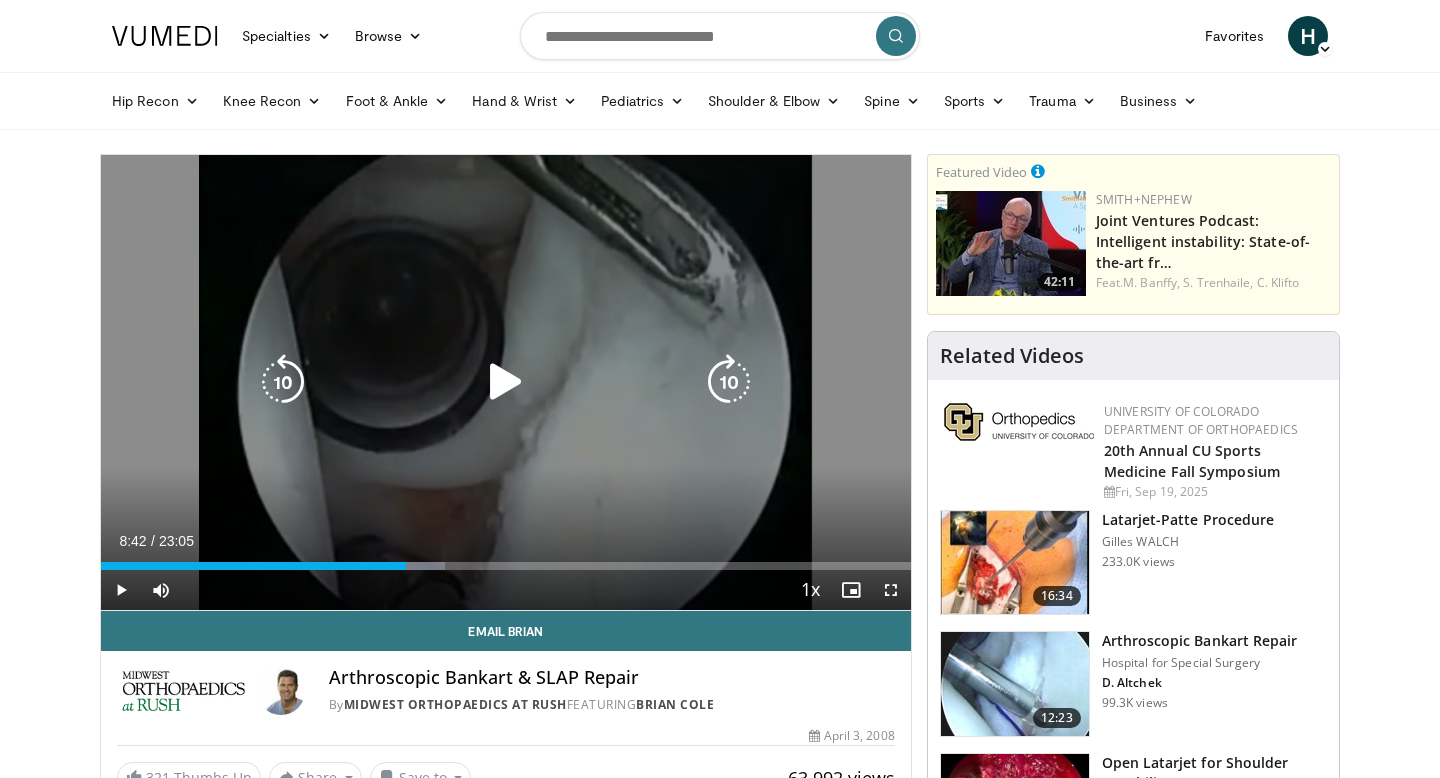 click at bounding box center [506, 382] 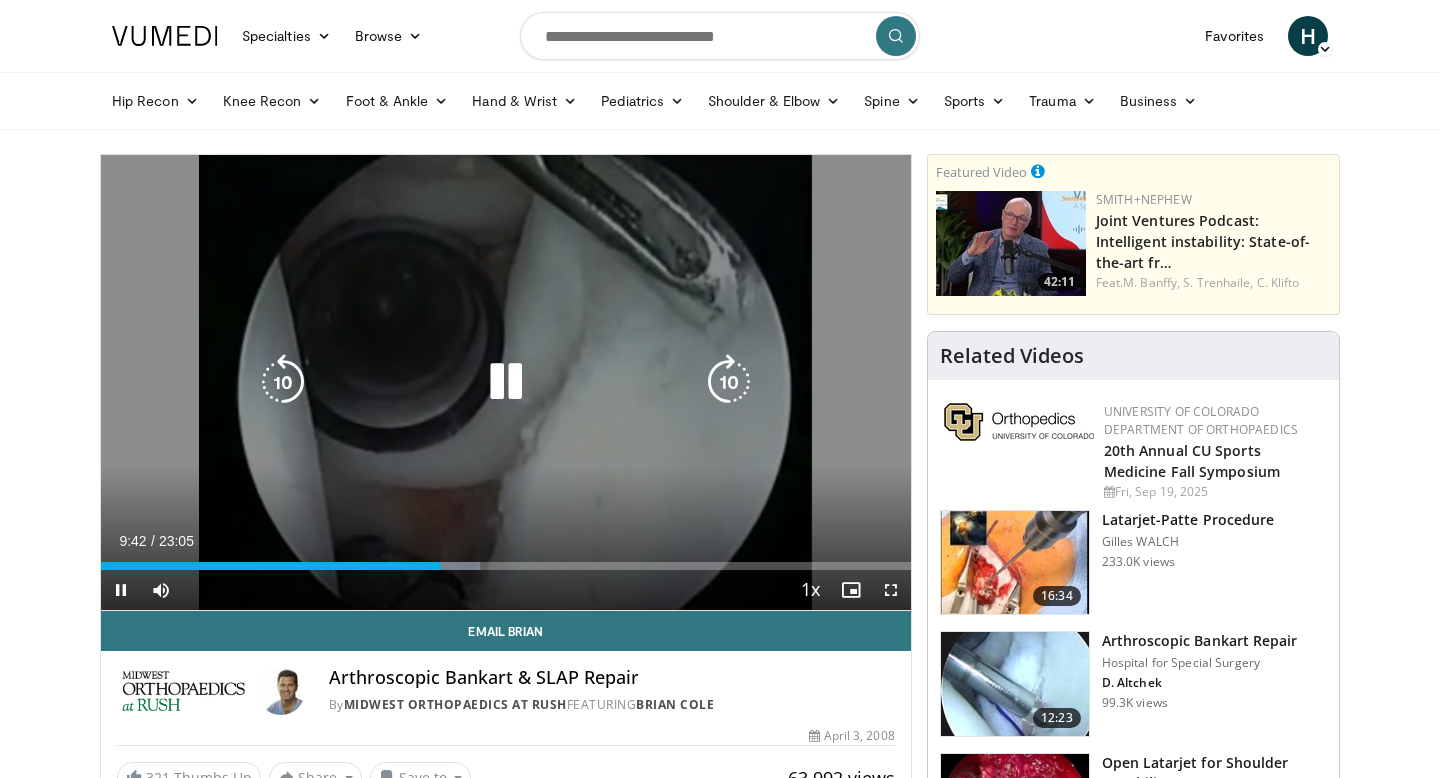 click at bounding box center [729, 382] 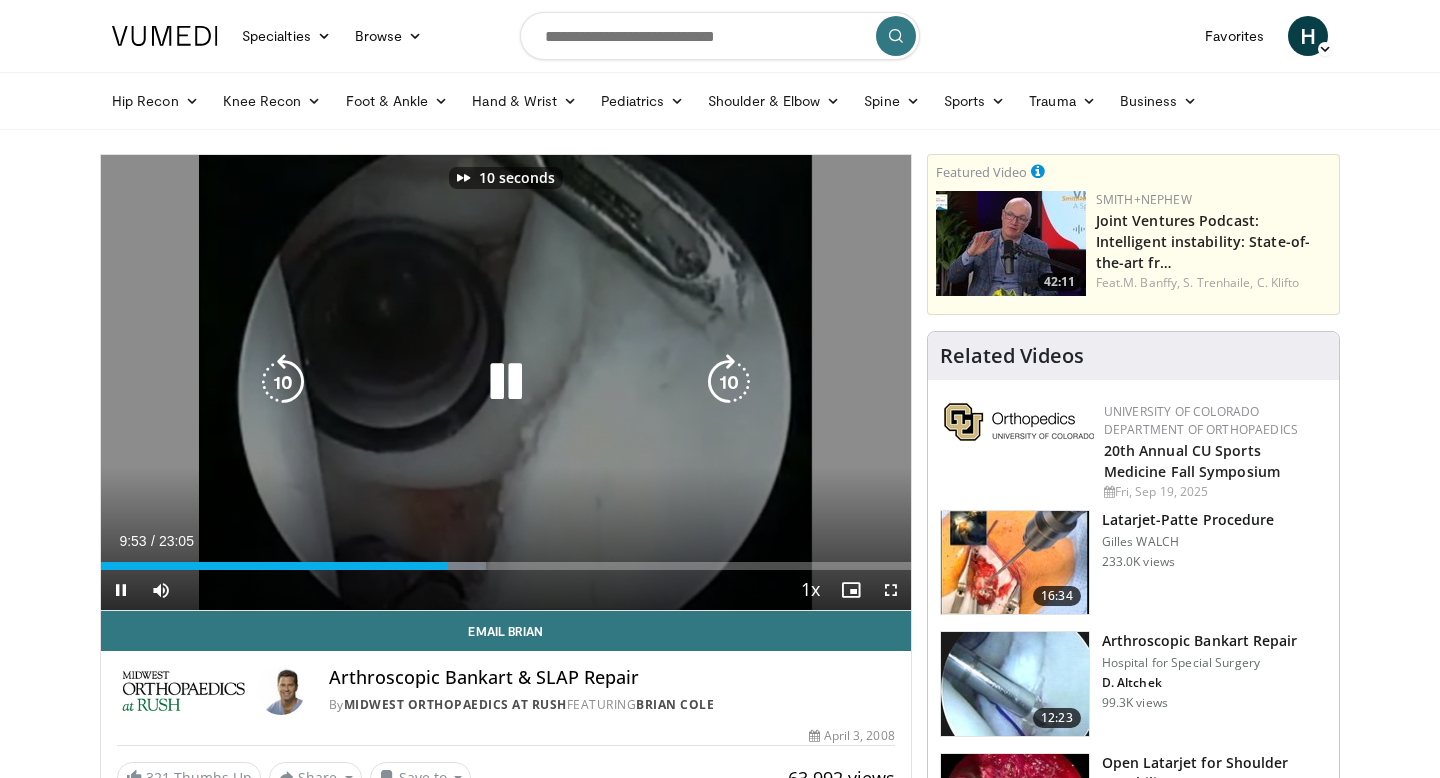 click at bounding box center (729, 382) 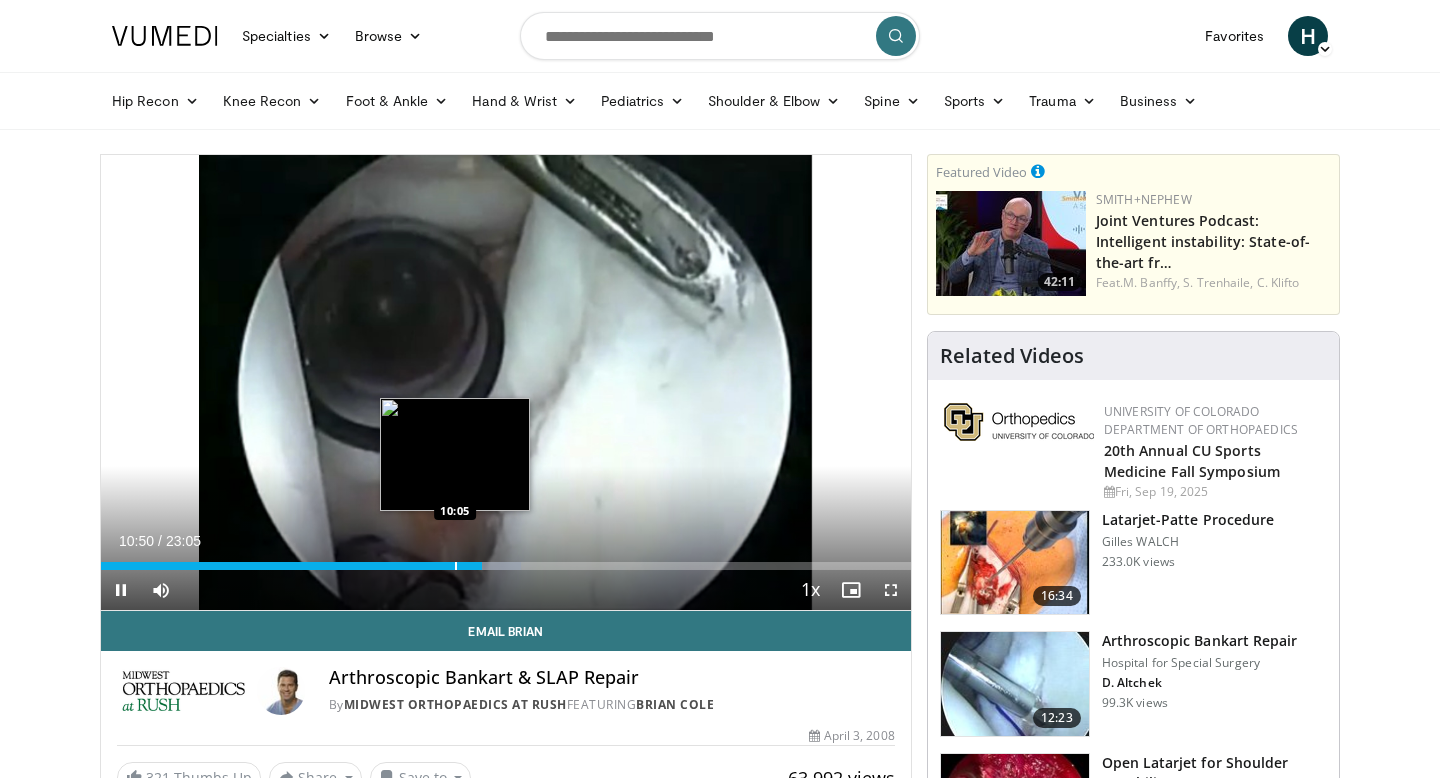 click on "10:50" at bounding box center [291, 566] 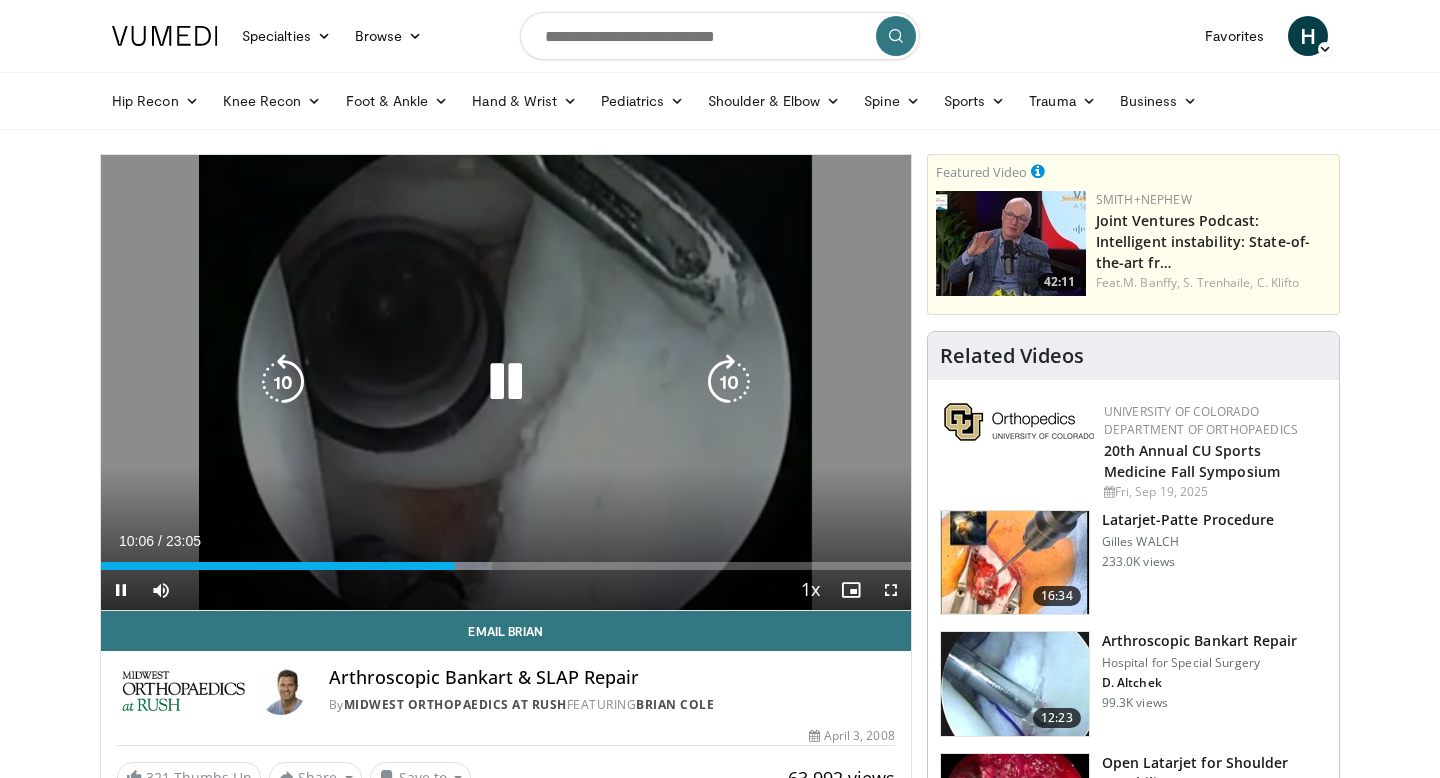click at bounding box center [506, 382] 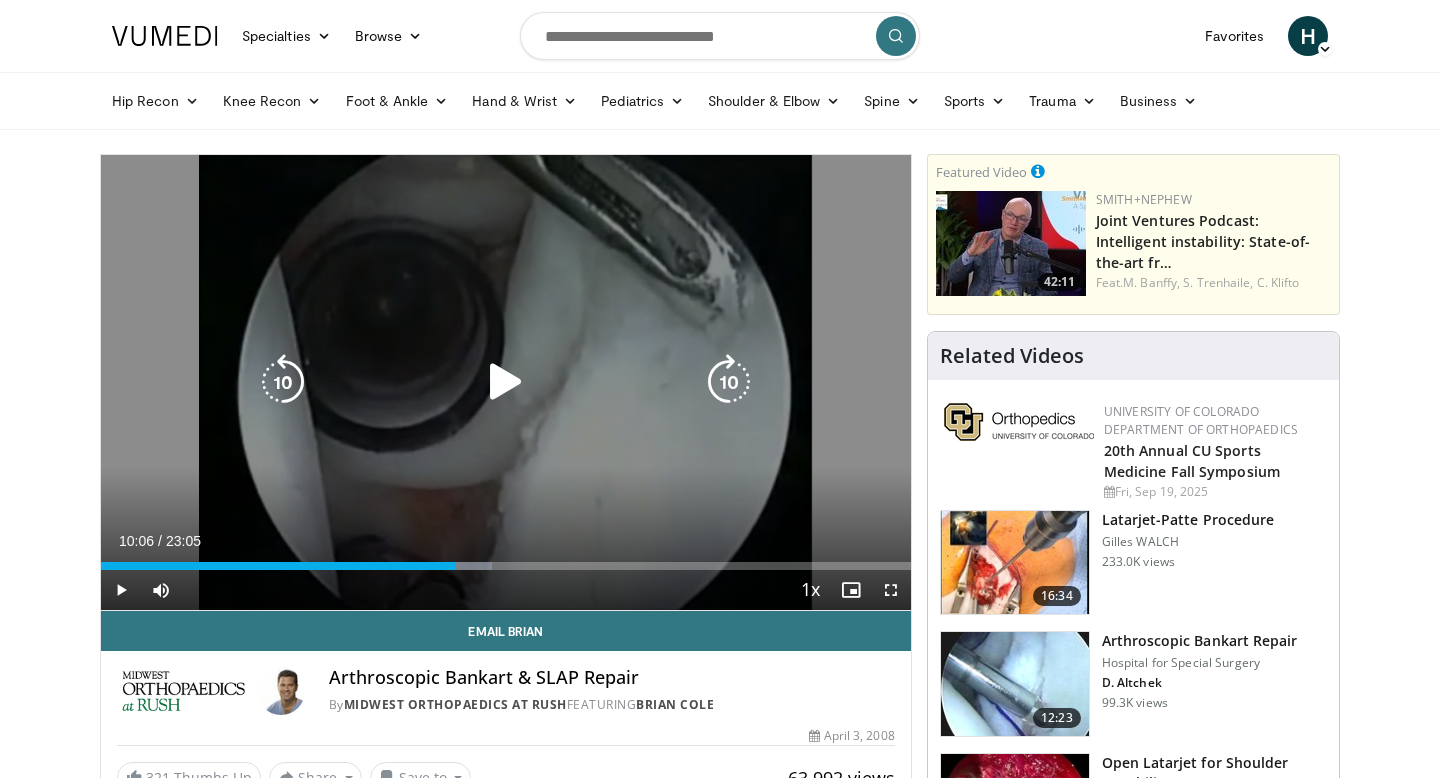 click at bounding box center (506, 382) 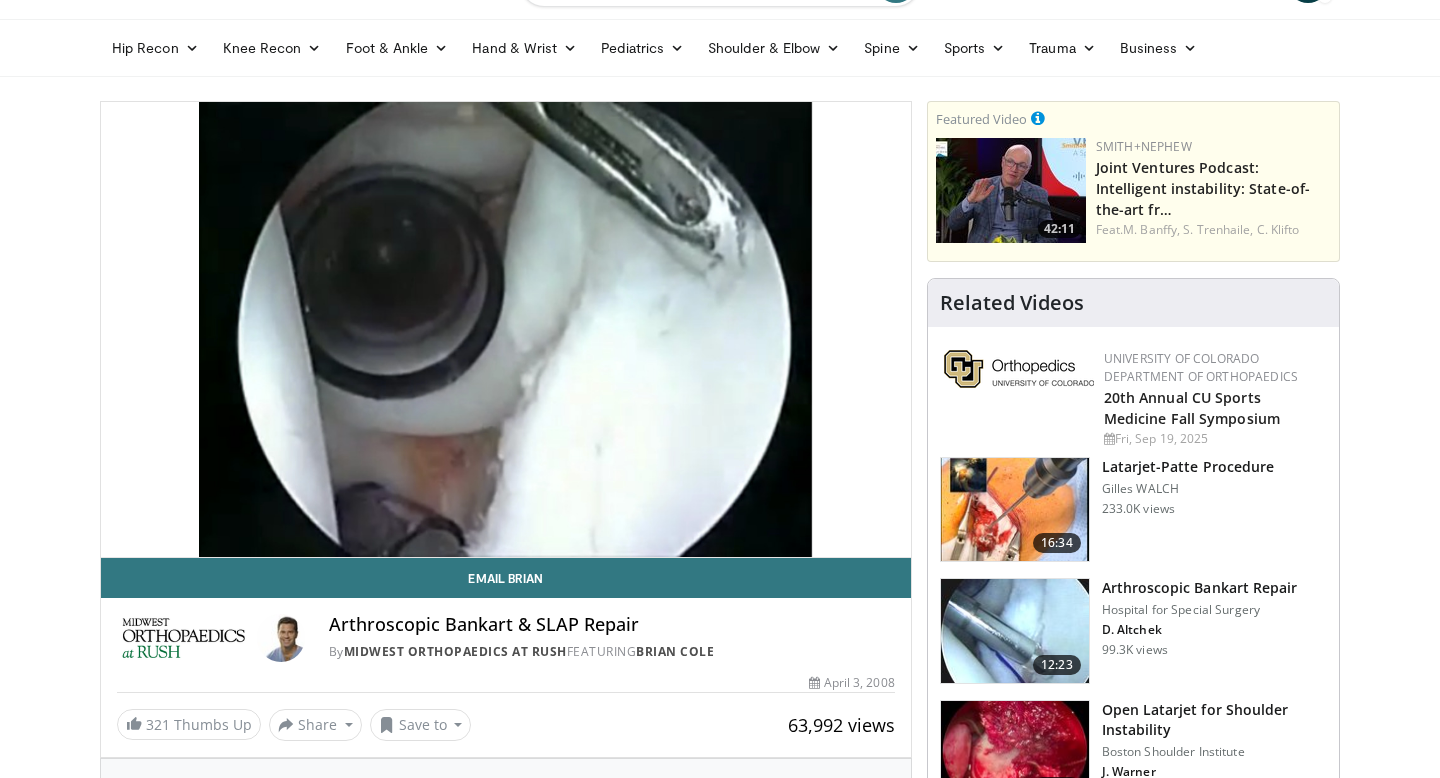 scroll, scrollTop: 51, scrollLeft: 0, axis: vertical 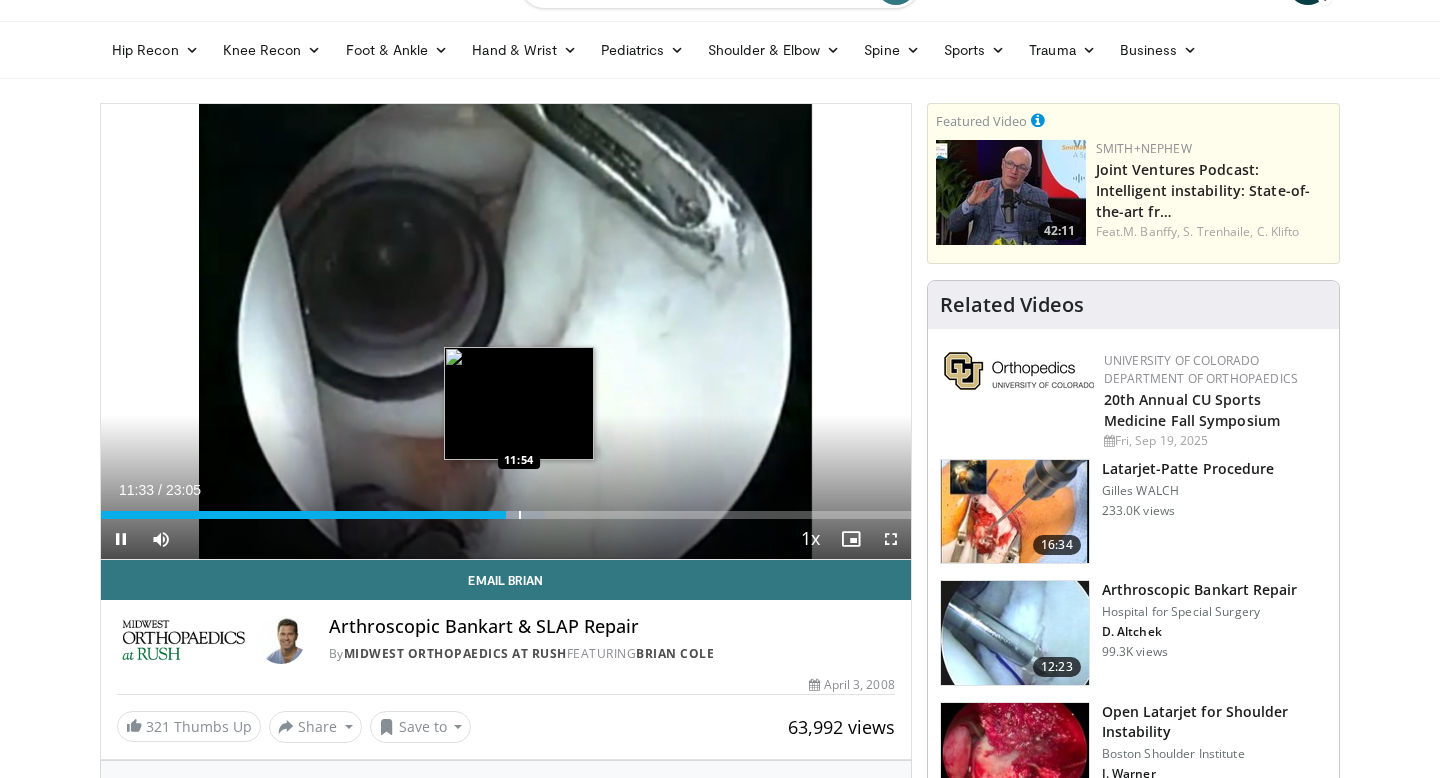 click at bounding box center (520, 515) 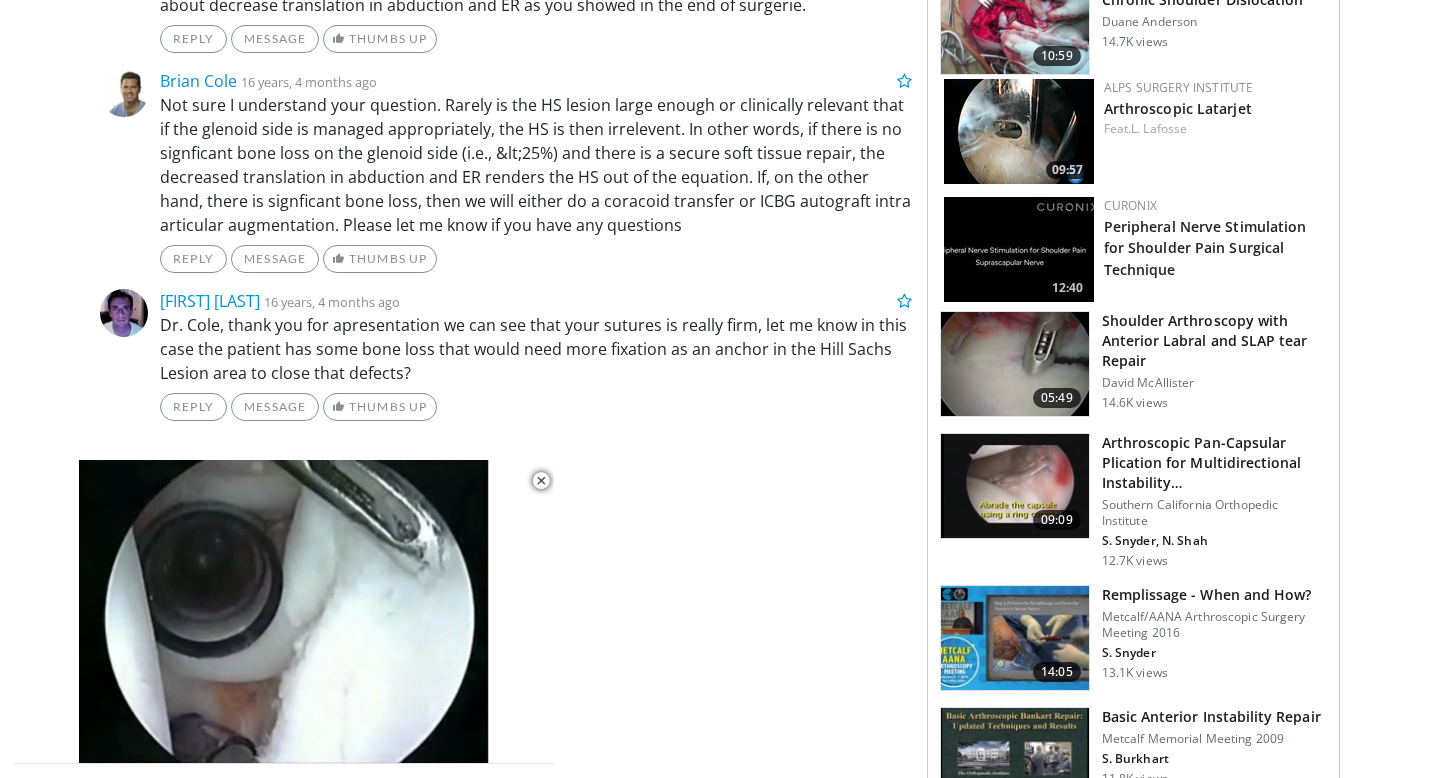 scroll, scrollTop: 2191, scrollLeft: 0, axis: vertical 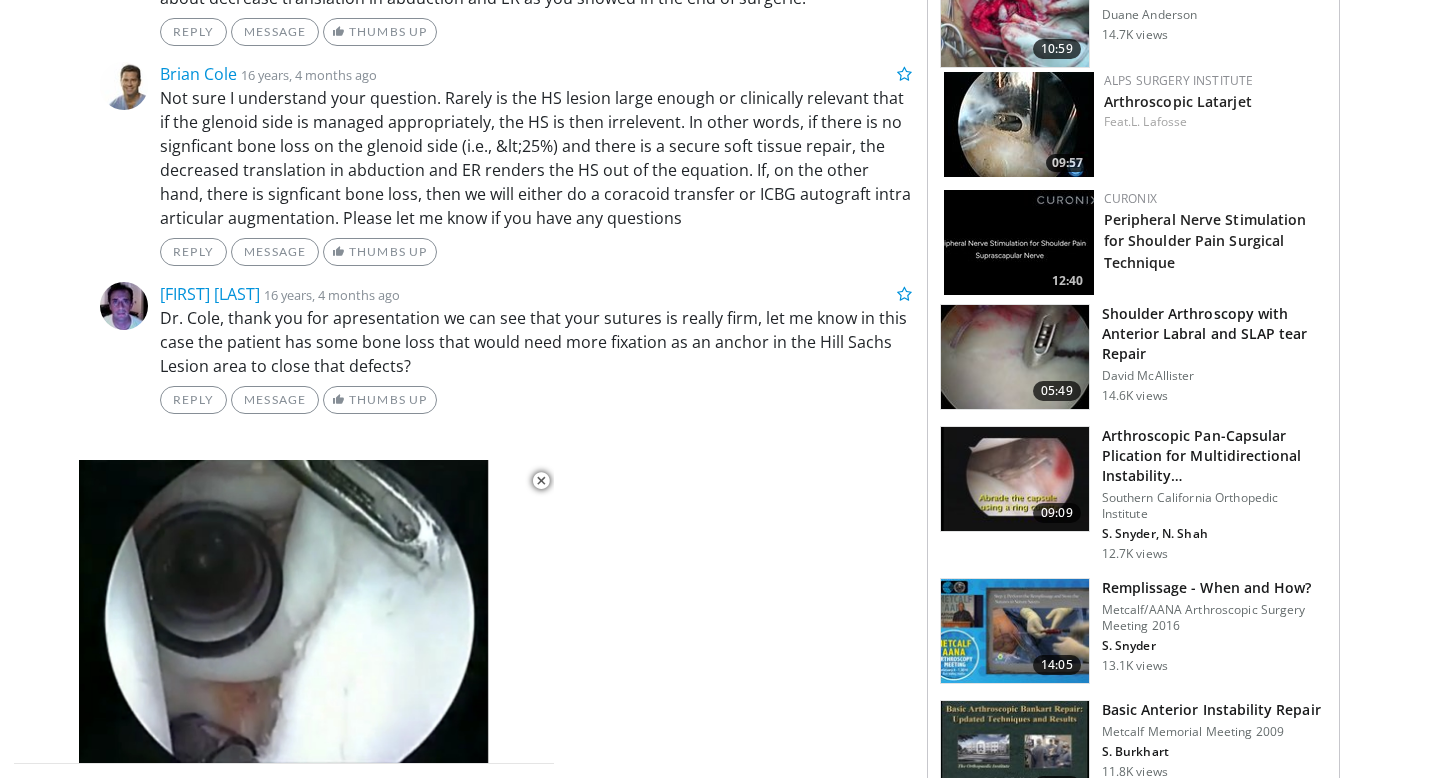 click at bounding box center [1015, 357] 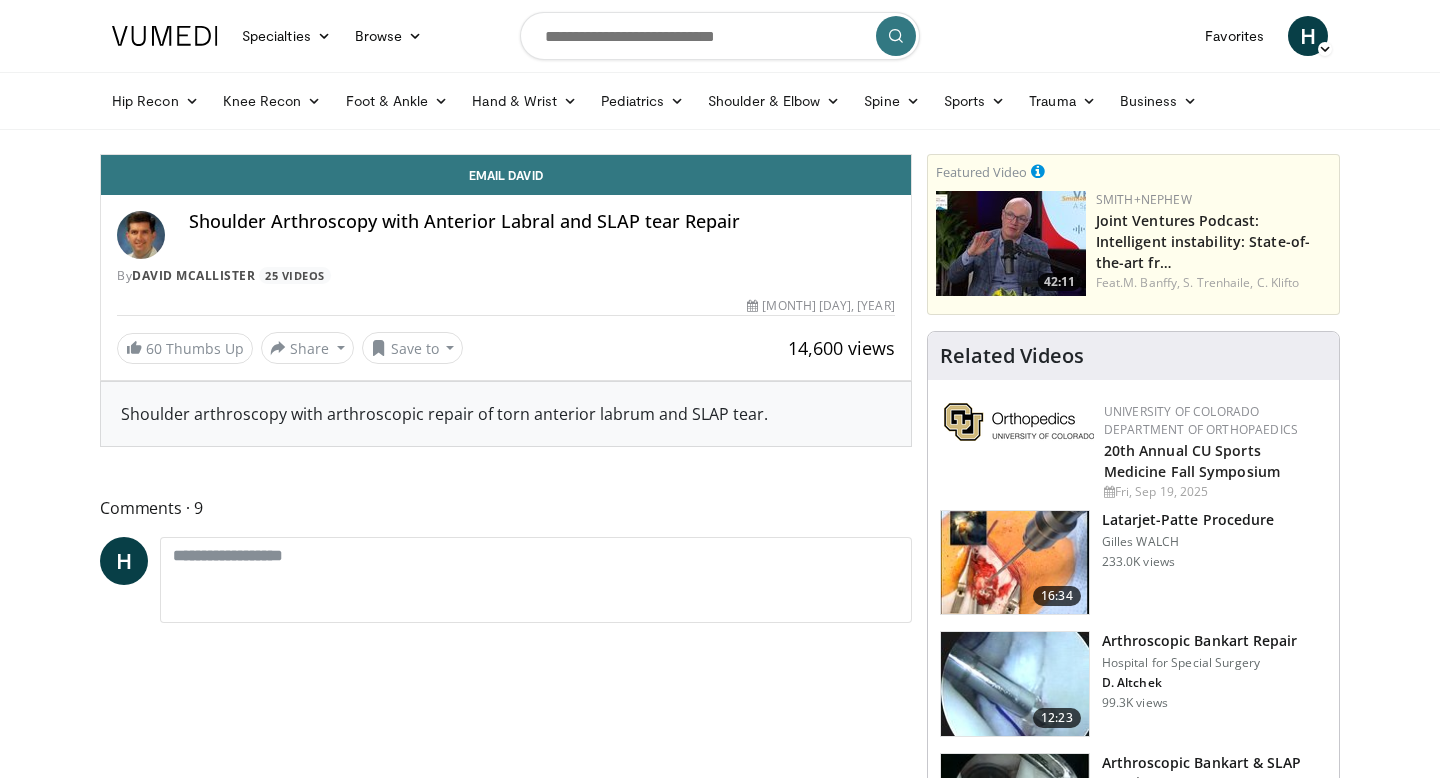 scroll, scrollTop: 0, scrollLeft: 0, axis: both 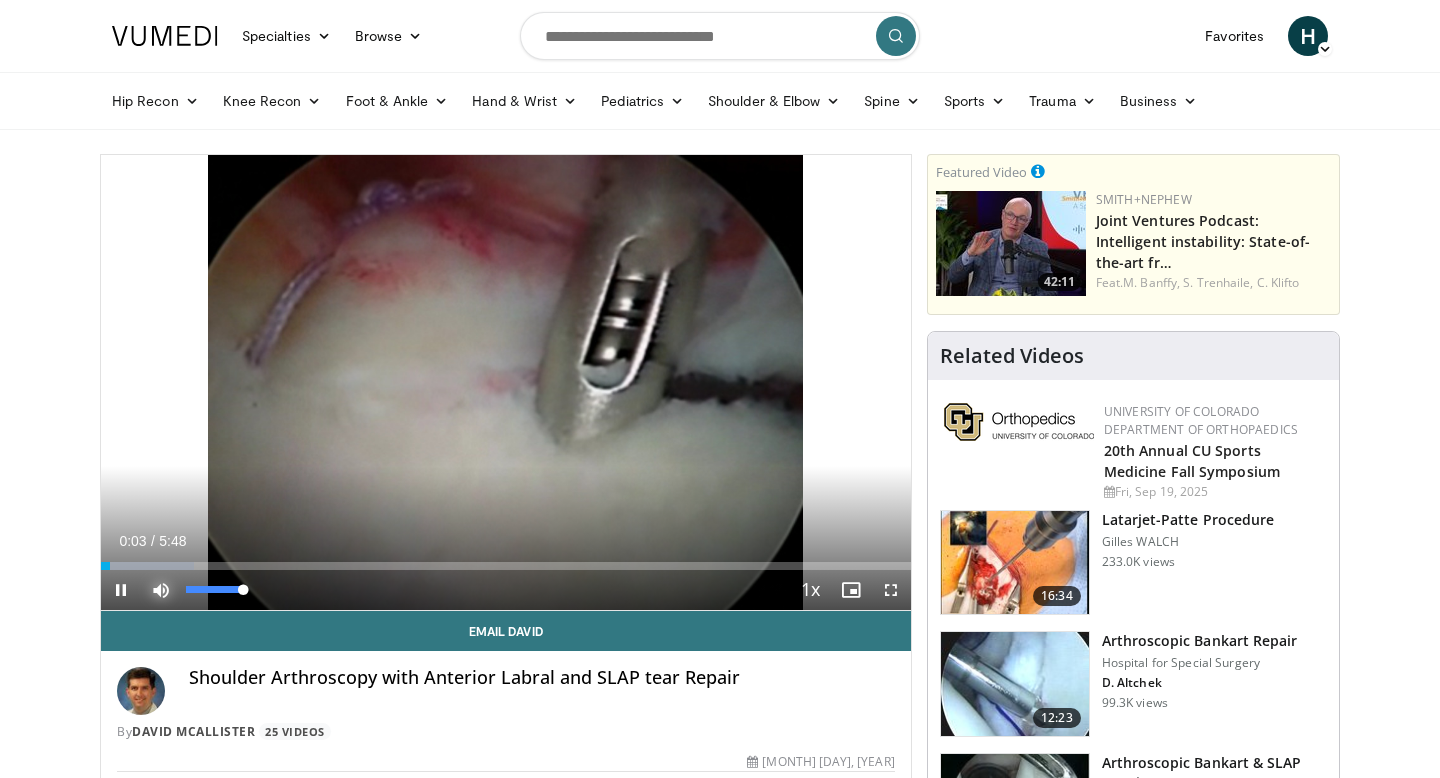 click at bounding box center (161, 590) 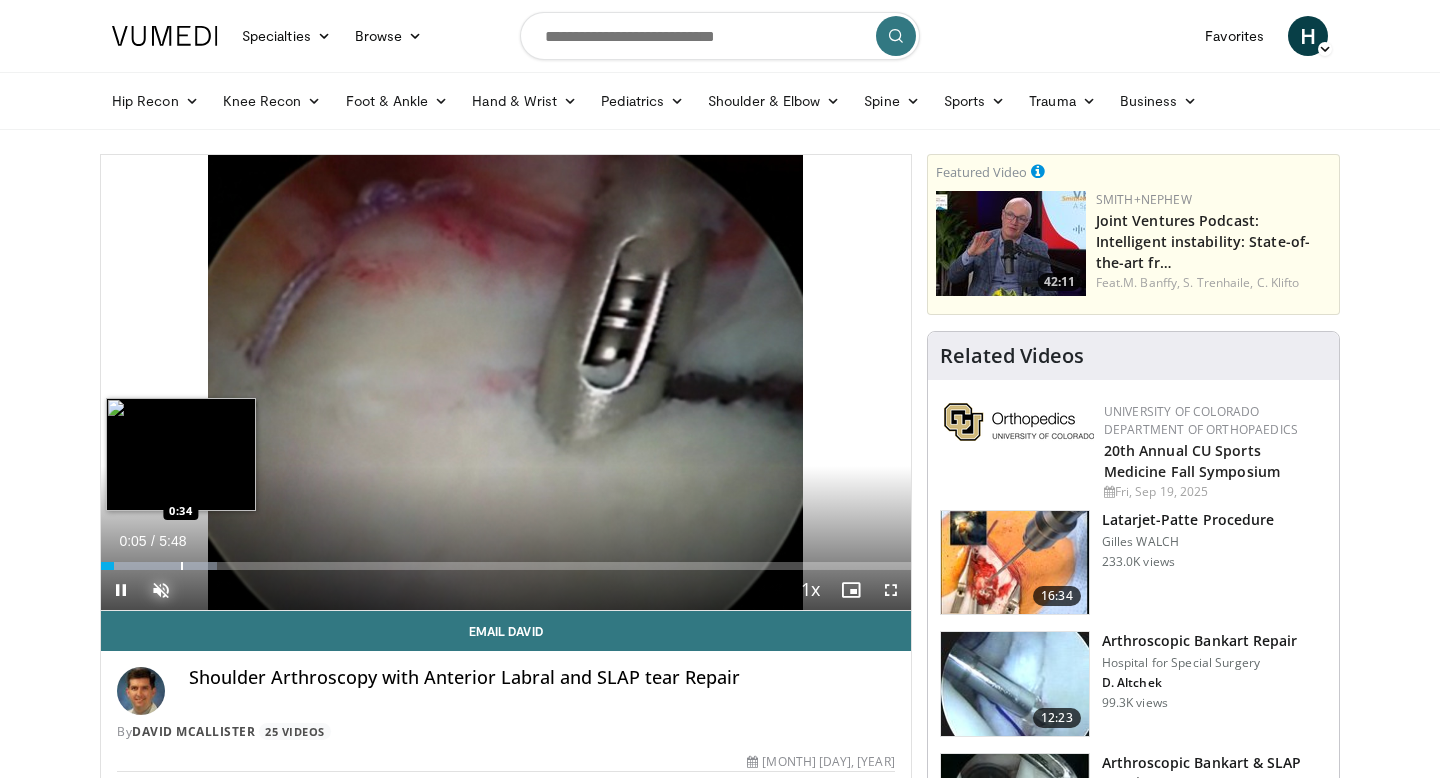 click at bounding box center [159, 566] 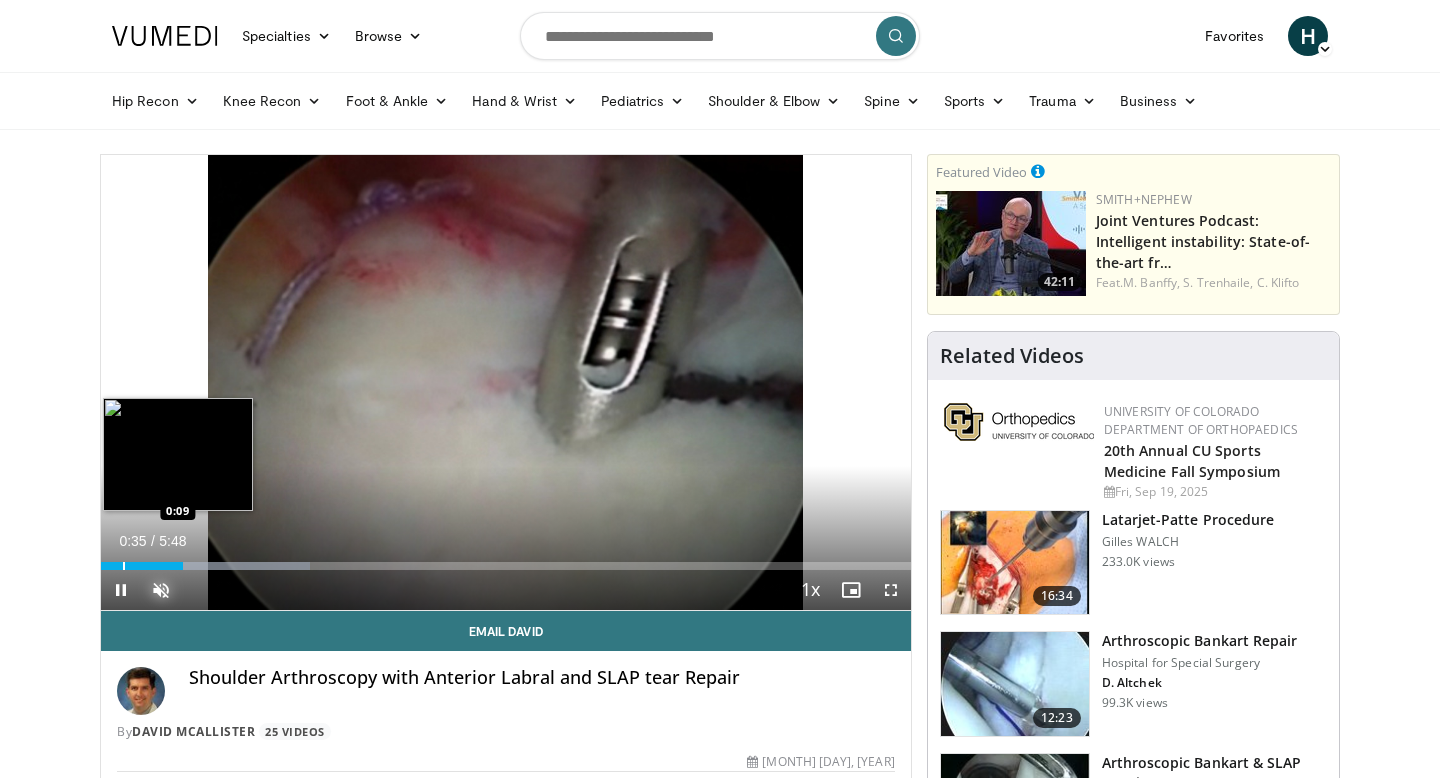 click at bounding box center (124, 566) 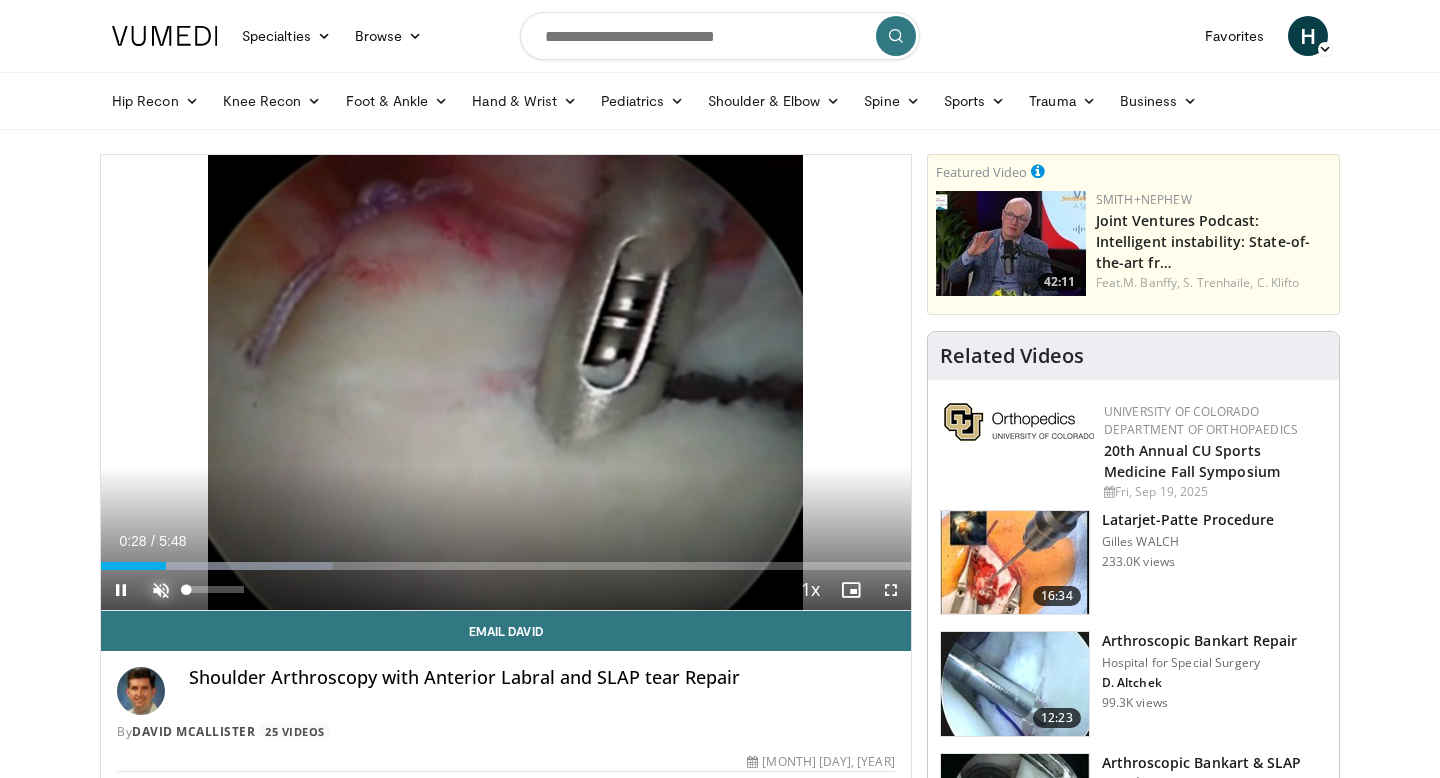 click at bounding box center [161, 590] 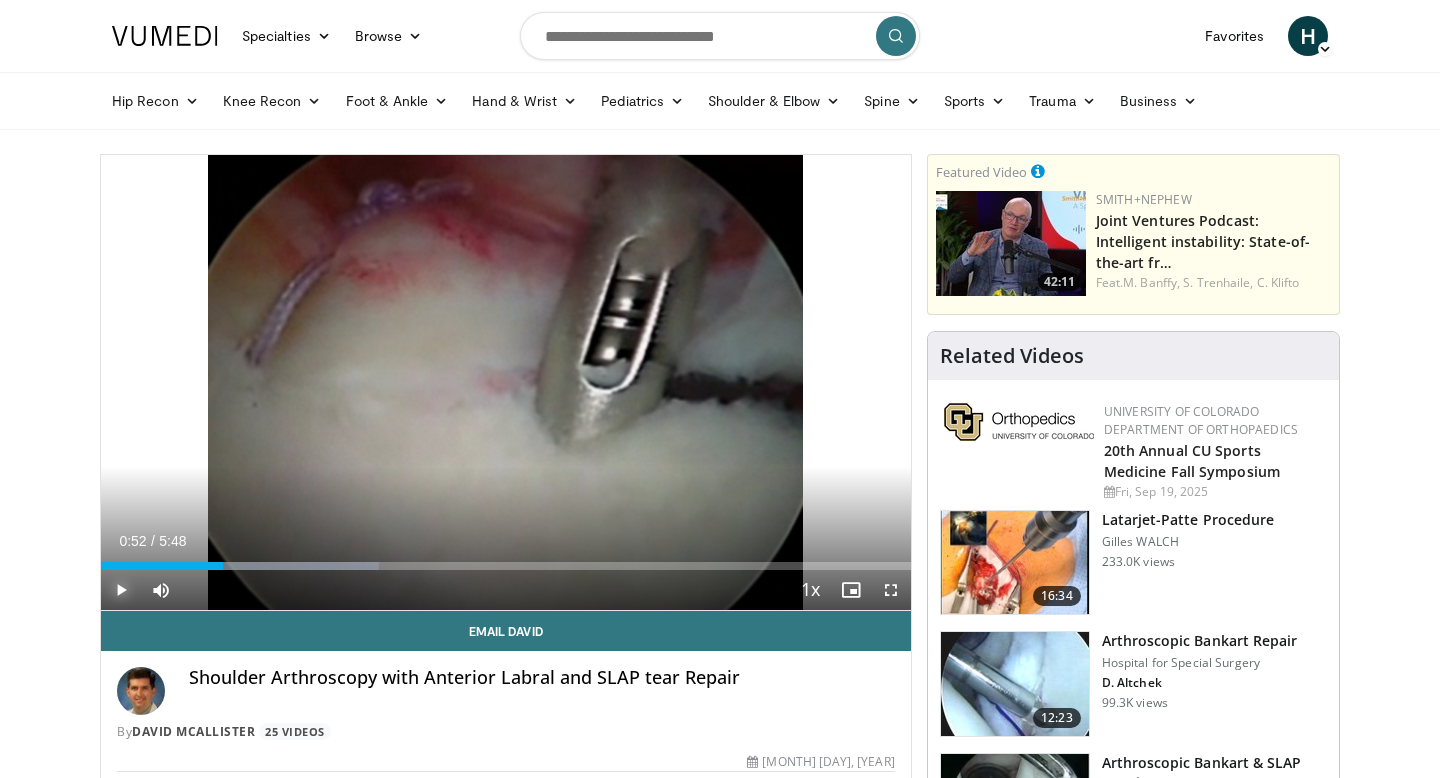 click at bounding box center [121, 590] 